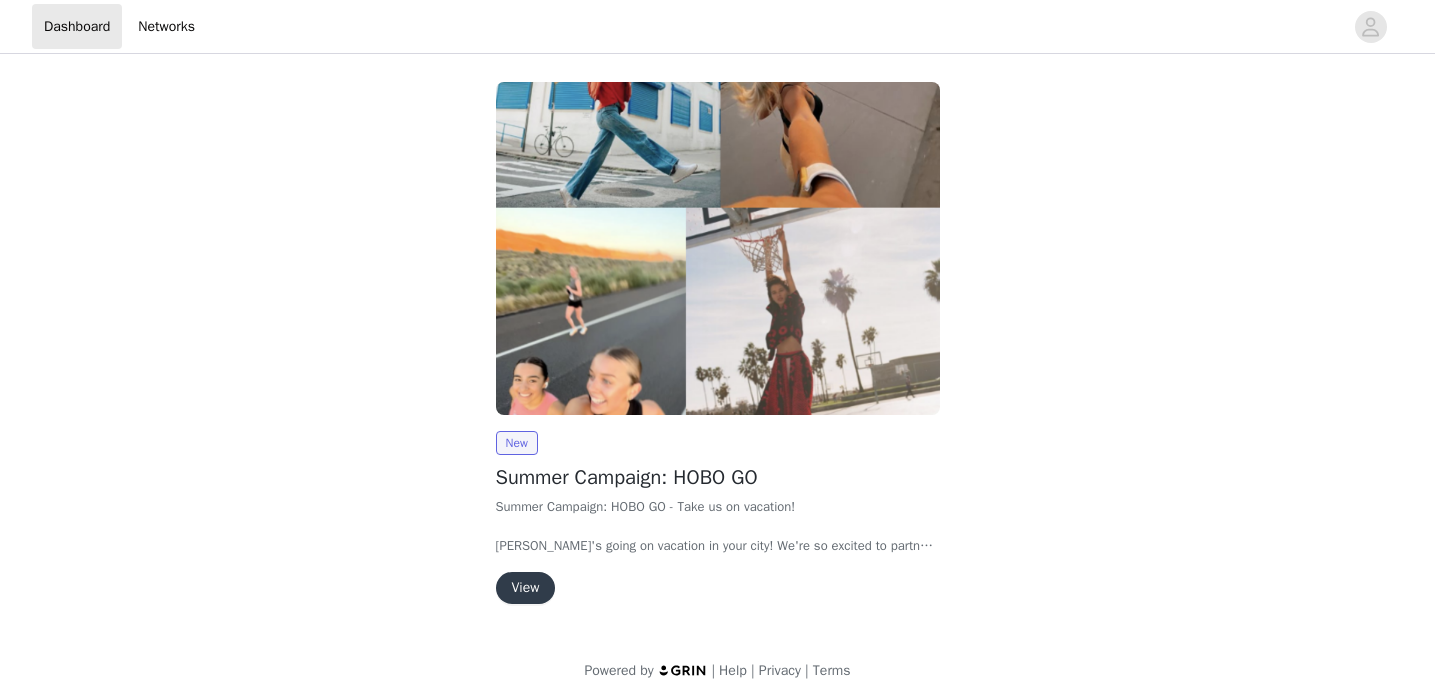 scroll, scrollTop: 13, scrollLeft: 0, axis: vertical 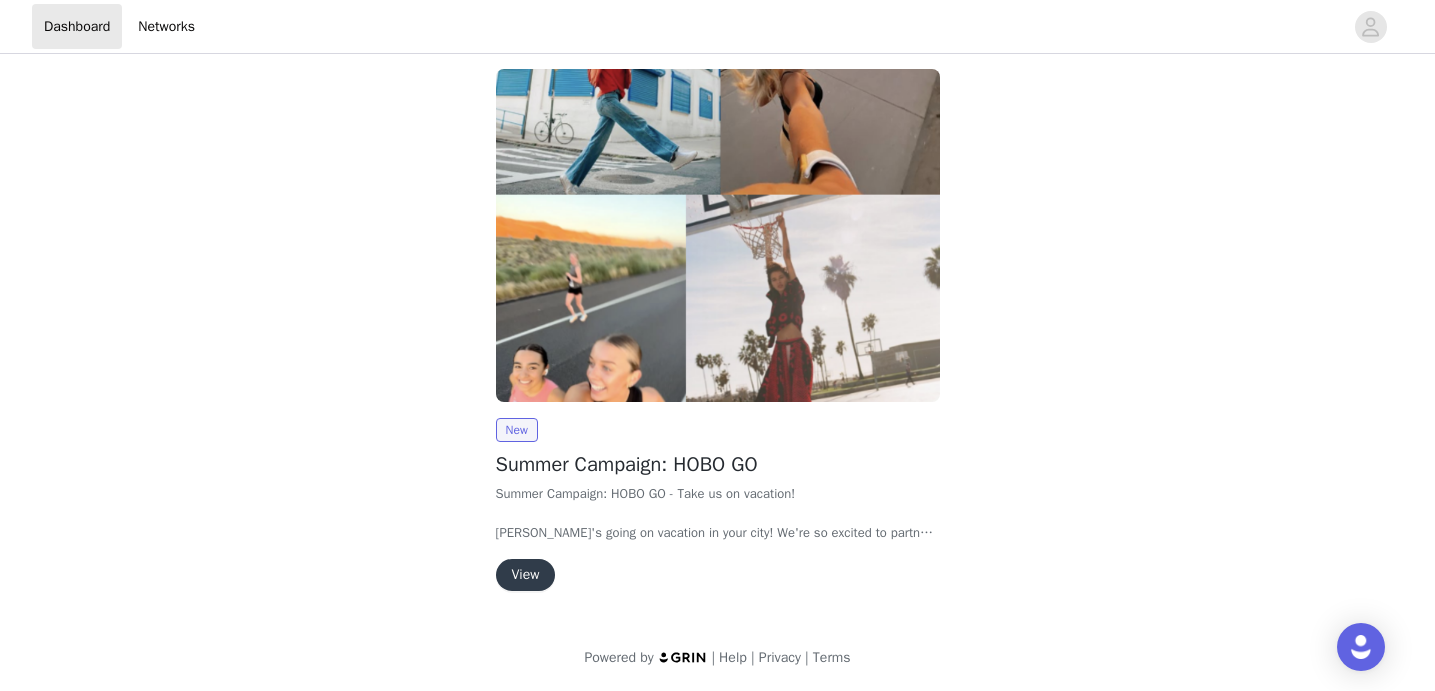 click on "View" at bounding box center (526, 575) 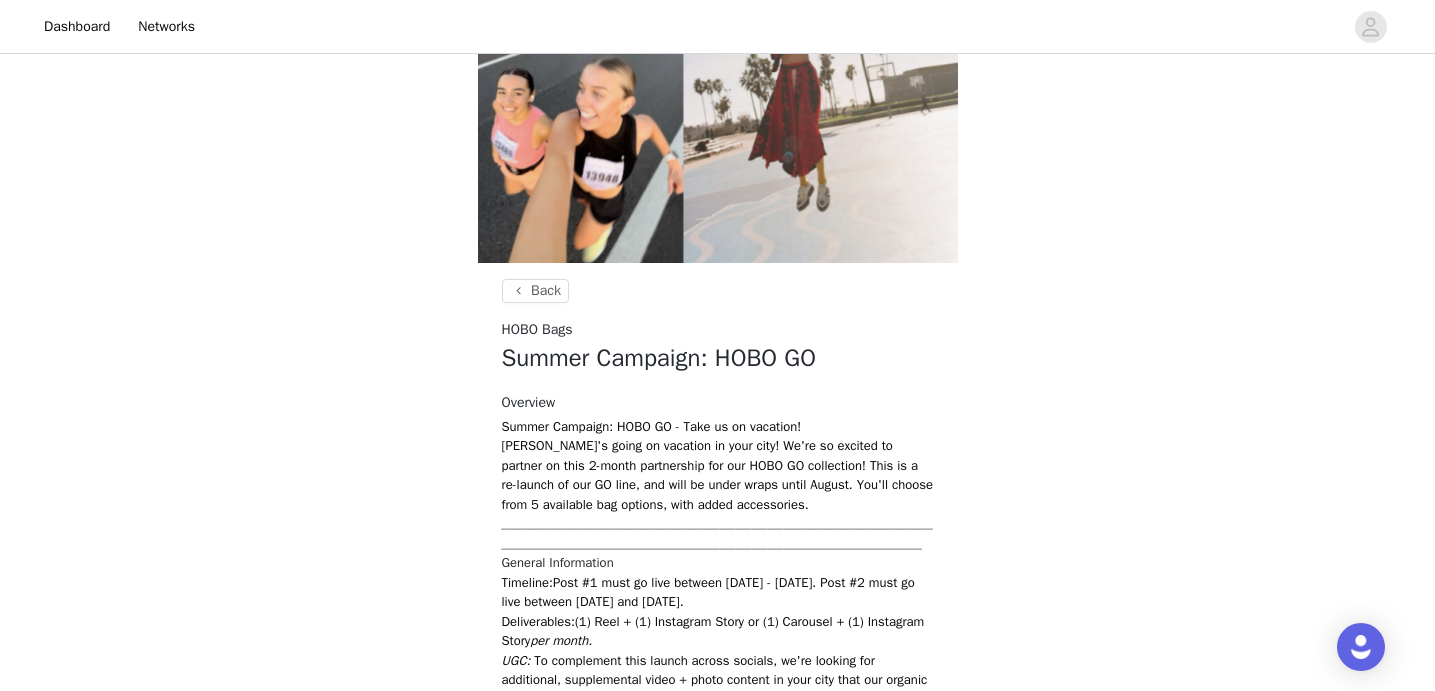 scroll, scrollTop: 547, scrollLeft: 0, axis: vertical 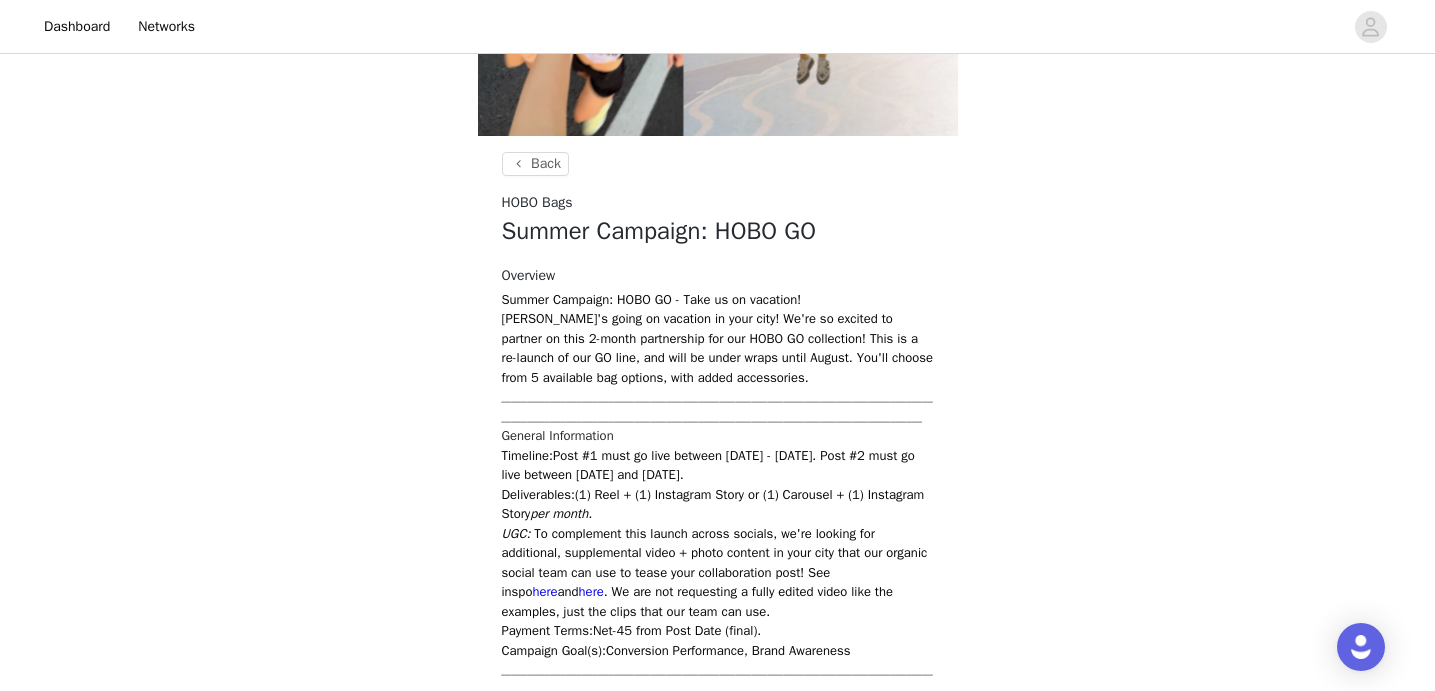 click on "[PERSON_NAME]'s going on vacation in your city! We're so excited to partner on this 2-month partnership for our HOBO GO collection! This is a re-launch of our GO line, and will be under wraps until August. You'll choose from 5 available bag options, with added accessories." at bounding box center (718, 348) 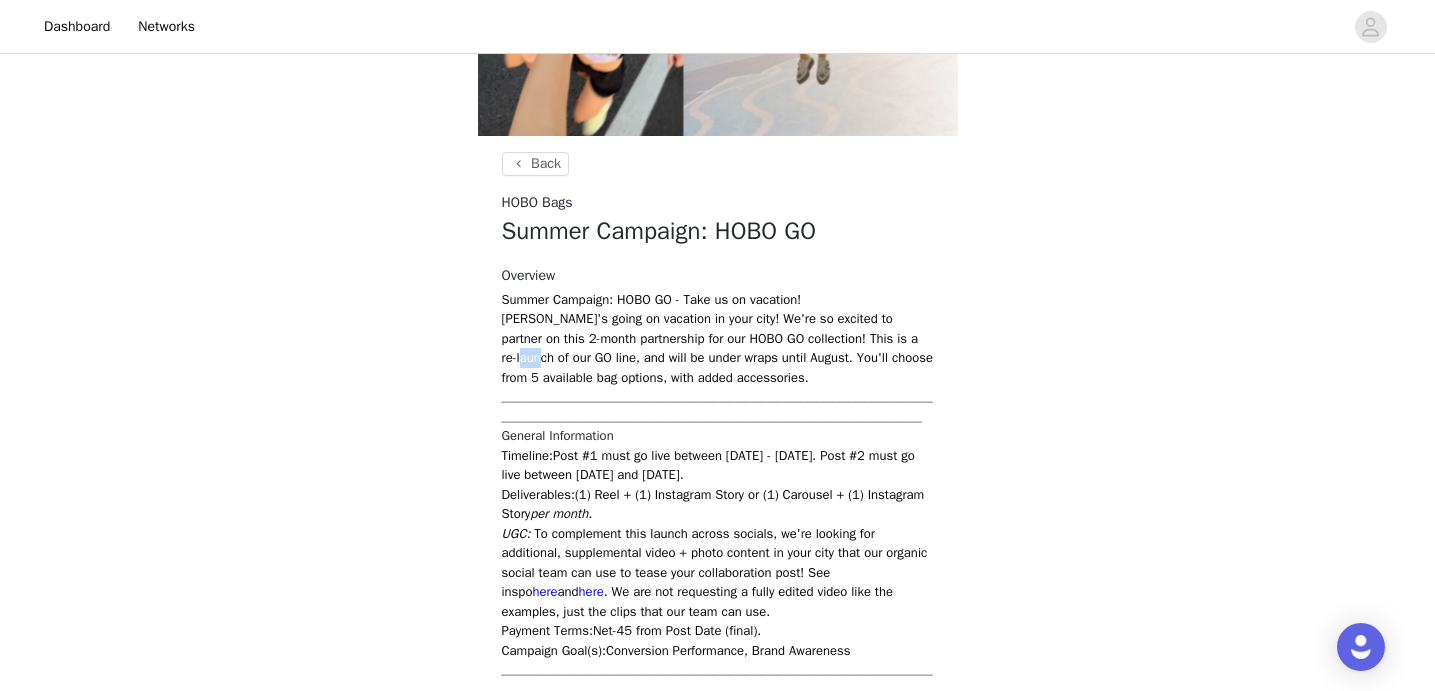 click on "[PERSON_NAME]'s going on vacation in your city! We're so excited to partner on this 2-month partnership for our HOBO GO collection! This is a re-launch of our GO line, and will be under wraps until August. You'll choose from 5 available bag options, with added accessories." at bounding box center (718, 348) 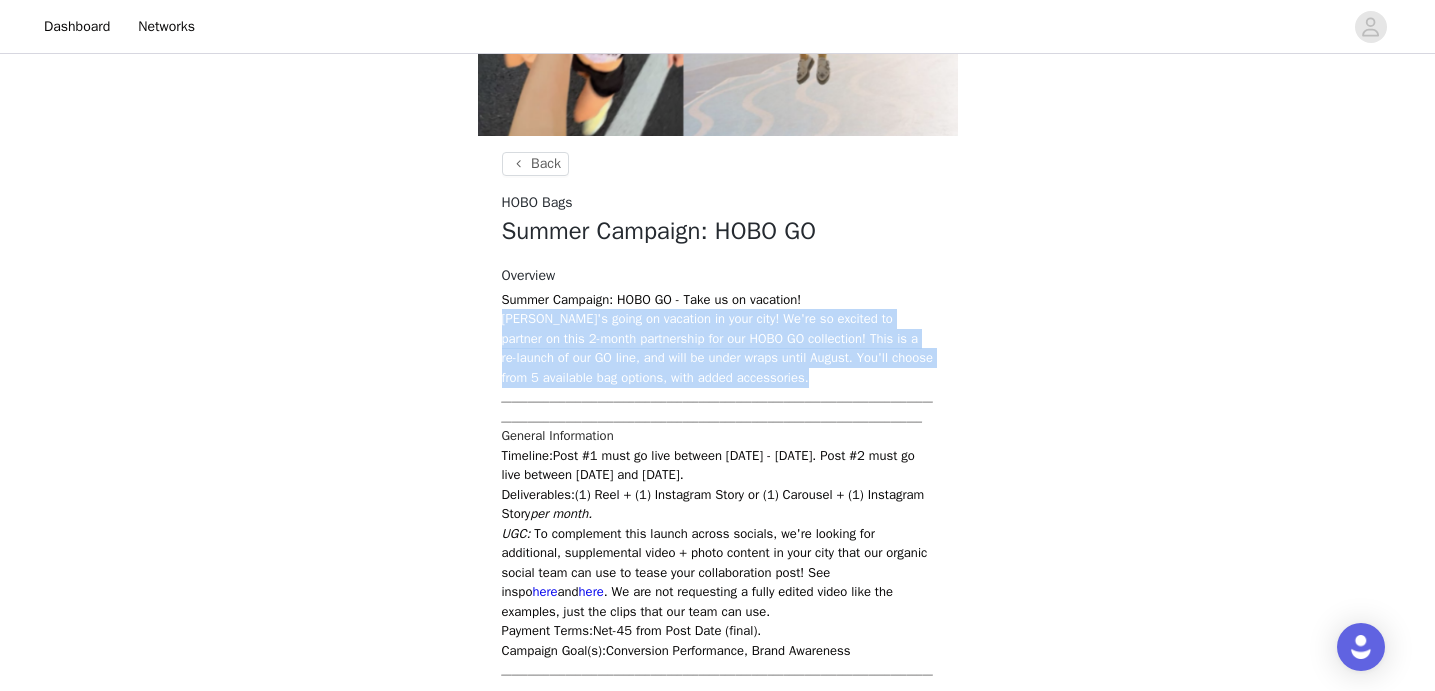 click on "[PERSON_NAME]'s going on vacation in your city! We're so excited to partner on this 2-month partnership for our HOBO GO collection! This is a re-launch of our GO line, and will be under wraps until August. You'll choose from 5 available bag options, with added accessories." at bounding box center [718, 348] 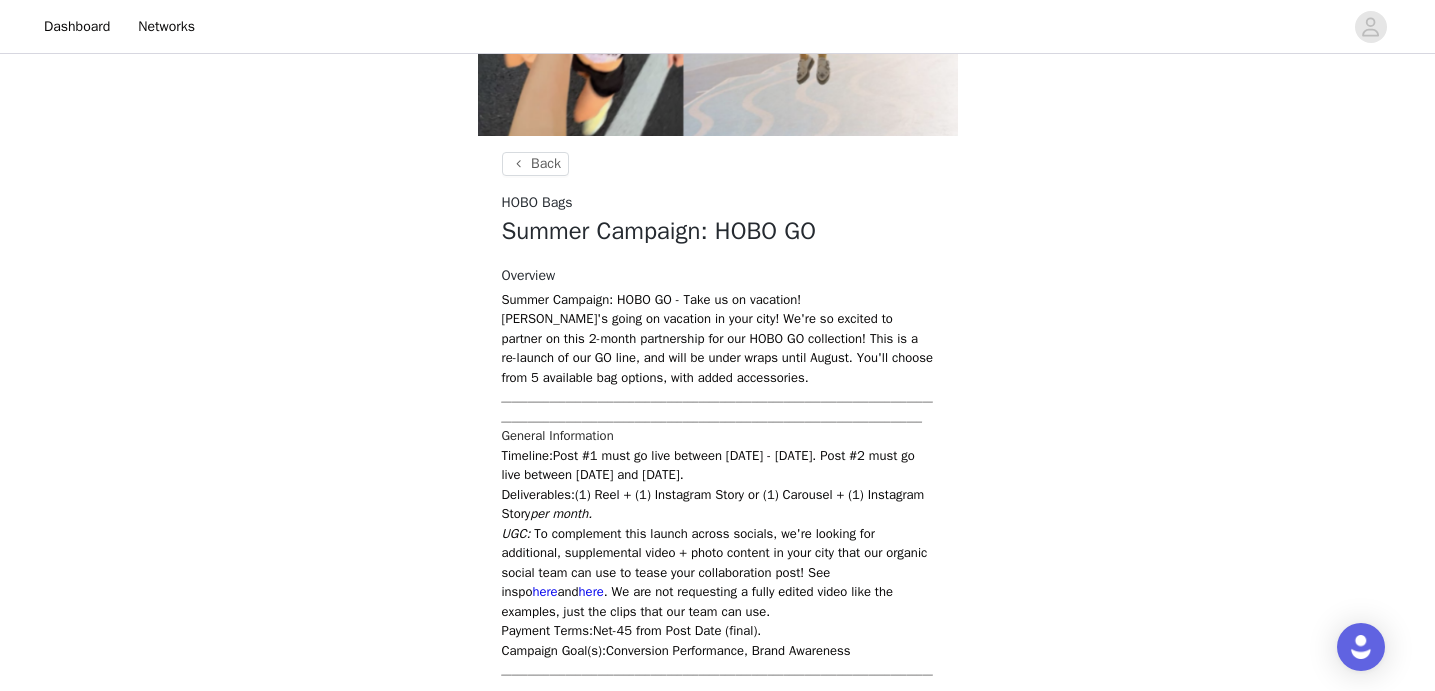 click on "[PERSON_NAME]'s going on vacation in your city! We're so excited to partner on this 2-month partnership for our HOBO GO collection! This is a re-launch of our GO line, and will be under wraps until August. You'll choose from 5 available bag options, with added accessories." at bounding box center [718, 348] 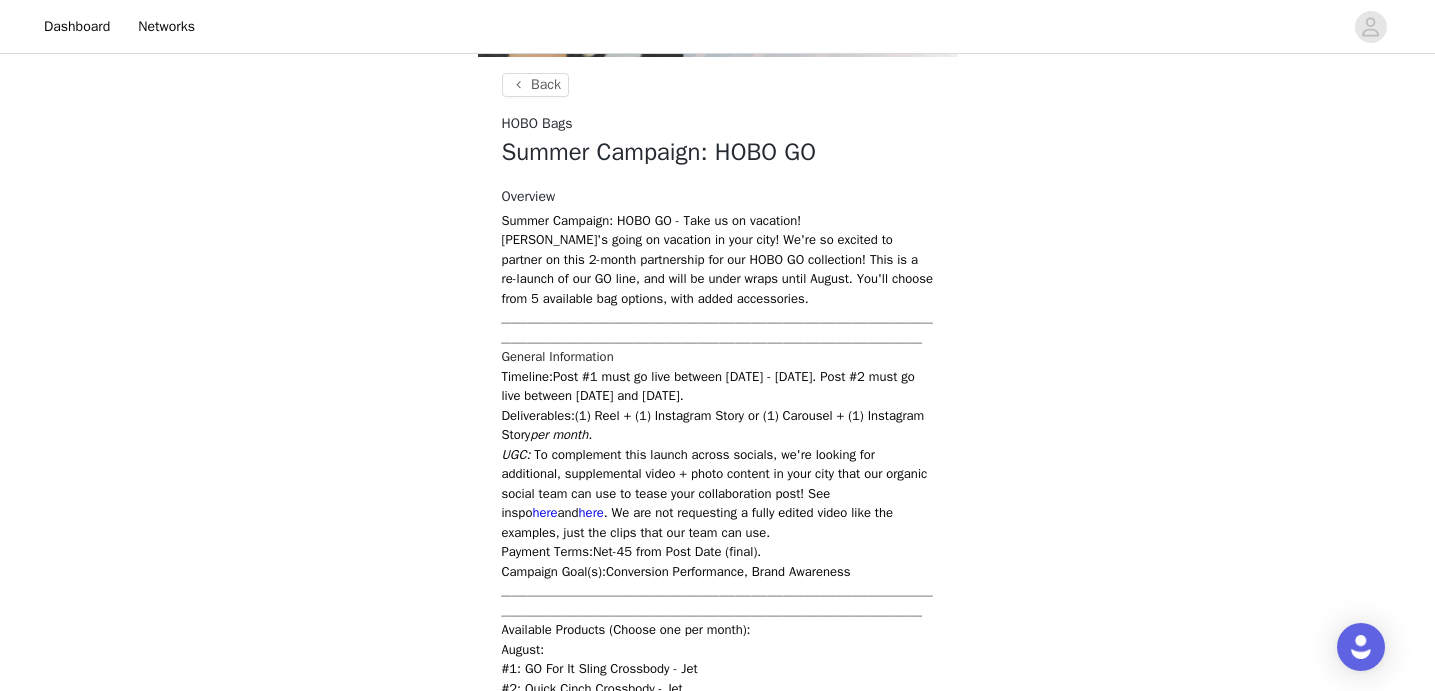 scroll, scrollTop: 680, scrollLeft: 0, axis: vertical 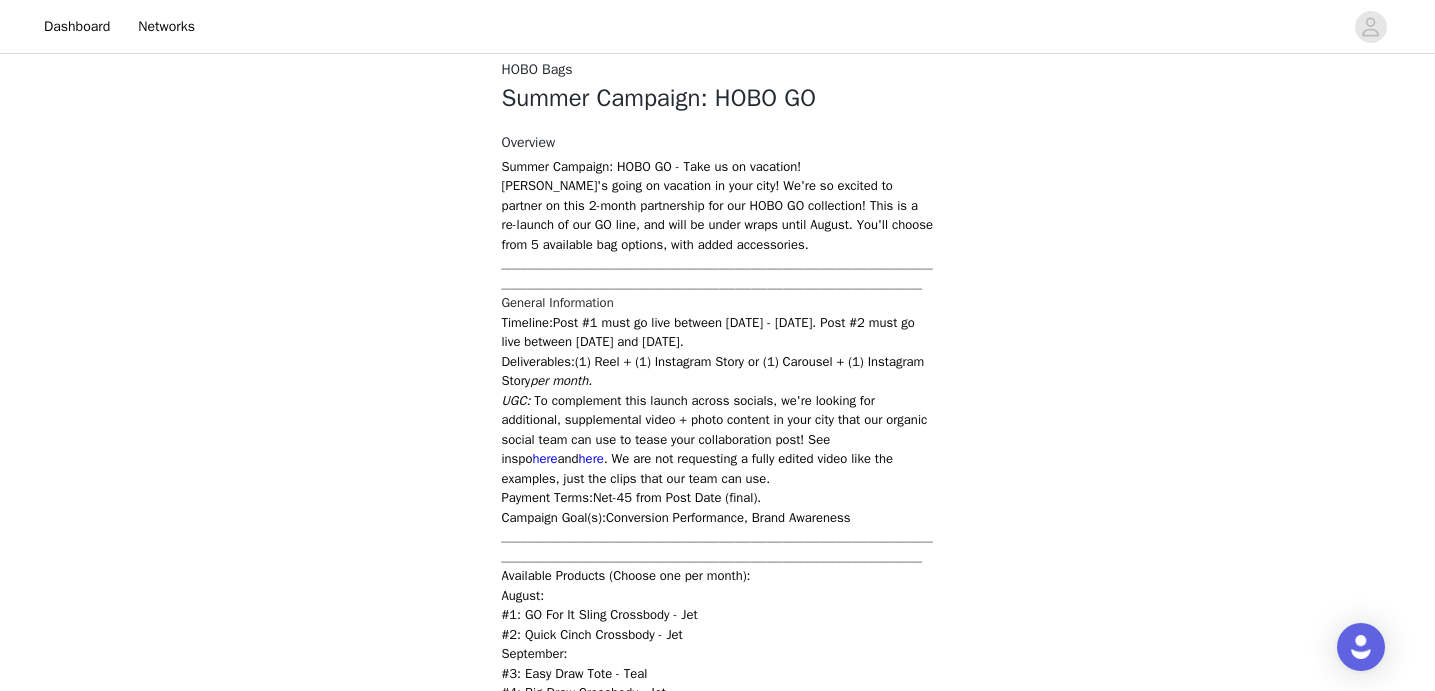 click on "Timeline:  Post #1 must go live between August 19 - August 31, 2025. Post #2 must go live between September 1 and September 30. Deliverables:  (1) Reel + (1) Instagram Story or (1) Carousel + (1) Instagram Story  per month. UGC :   To complement this launch across socials, we're looking for additional, supplemental video + photo content in your city that our organic social team can use to tease your collaboration post! See inspo  here  and  here . We are not requesting a fully edited video like the examples, just the clips that our team can use.  Payment Terms:  Net-45 from Post Date (final). Campaign Goal(s):  Conversion Performance, Brand Awareness ________________________________________________________________________________________________________________________________________________________________" at bounding box center (718, 440) 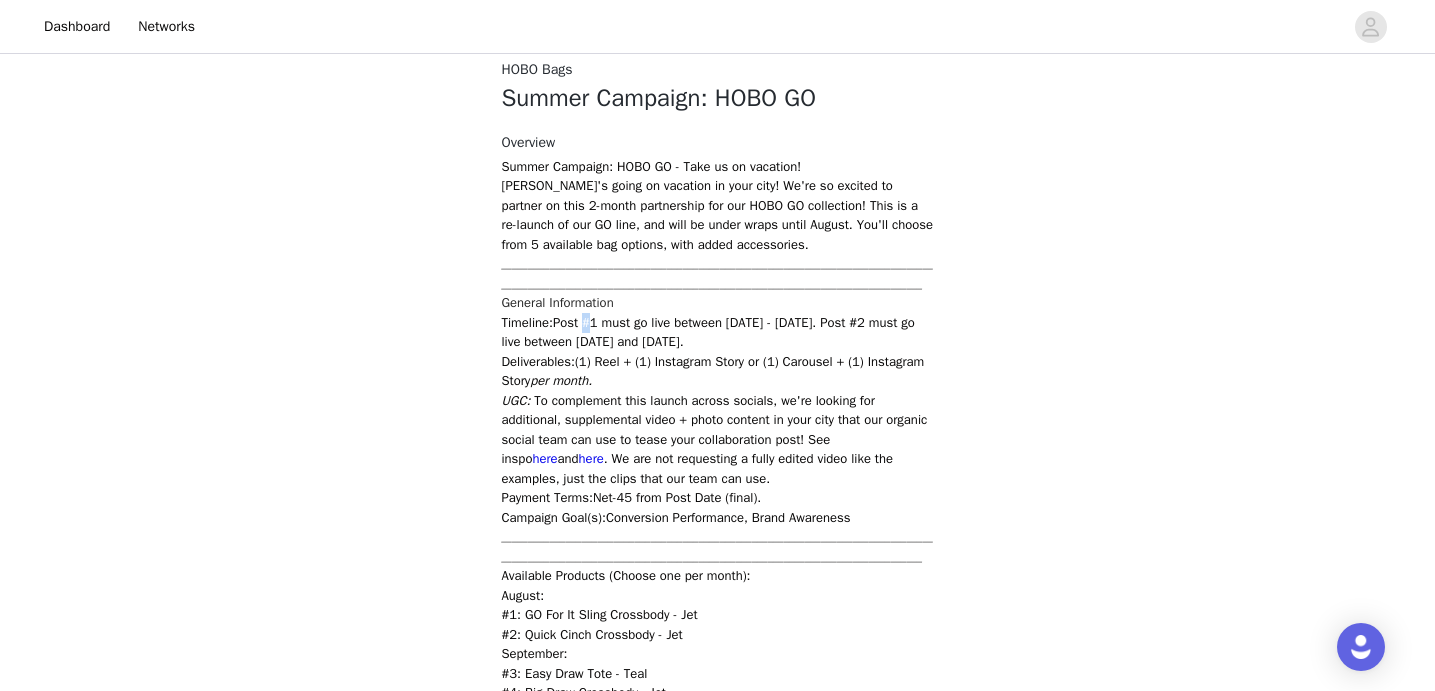 click on "Timeline:  Post #1 must go live between August 19 - August 31, 2025. Post #2 must go live between September 1 and September 30. Deliverables:  (1) Reel + (1) Instagram Story or (1) Carousel + (1) Instagram Story  per month. UGC :   To complement this launch across socials, we're looking for additional, supplemental video + photo content in your city that our organic social team can use to tease your collaboration post! See inspo  here  and  here . We are not requesting a fully edited video like the examples, just the clips that our team can use.  Payment Terms:  Net-45 from Post Date (final). Campaign Goal(s):  Conversion Performance, Brand Awareness ________________________________________________________________________________________________________________________________________________________________" at bounding box center [718, 440] 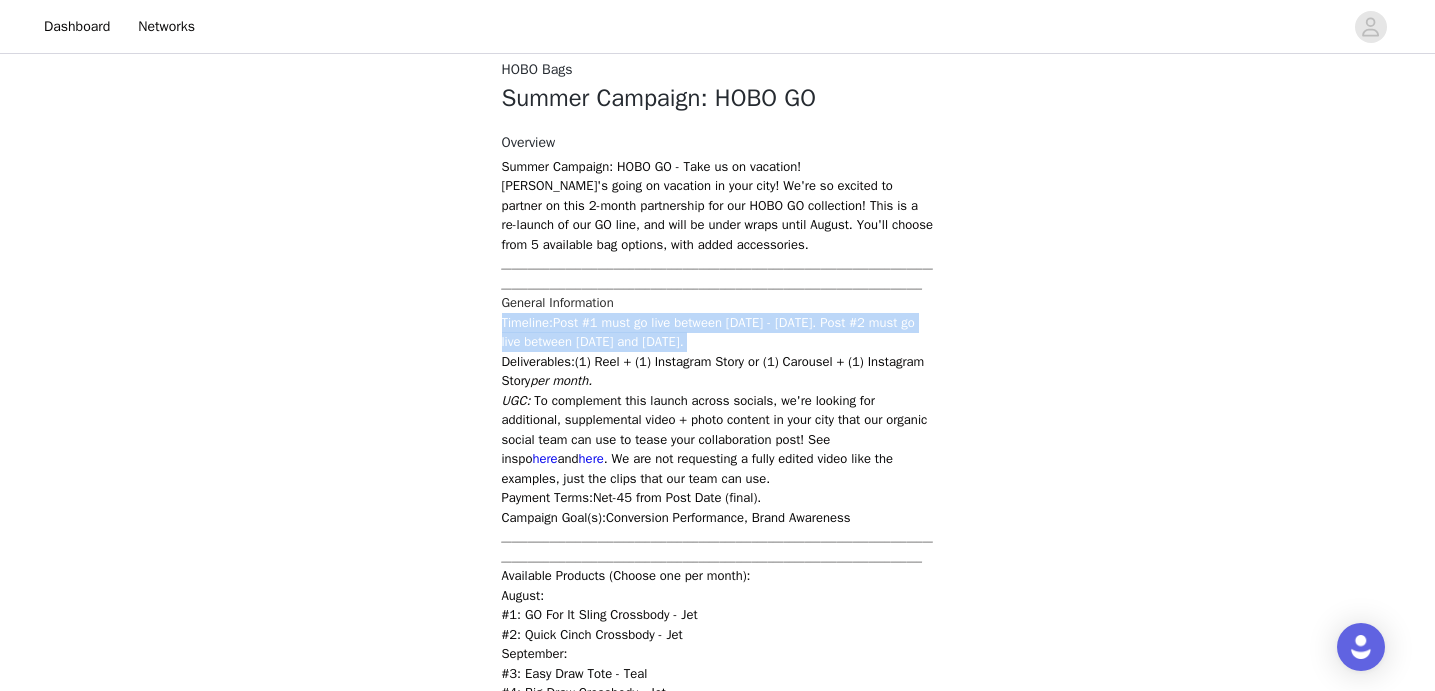 click on "Timeline:  Post #1 must go live between August 19 - August 31, 2025. Post #2 must go live between September 1 and September 30. Deliverables:  (1) Reel + (1) Instagram Story or (1) Carousel + (1) Instagram Story  per month. UGC :   To complement this launch across socials, we're looking for additional, supplemental video + photo content in your city that our organic social team can use to tease your collaboration post! See inspo  here  and  here . We are not requesting a fully edited video like the examples, just the clips that our team can use.  Payment Terms:  Net-45 from Post Date (final). Campaign Goal(s):  Conversion Performance, Brand Awareness ________________________________________________________________________________________________________________________________________________________________" at bounding box center [718, 440] 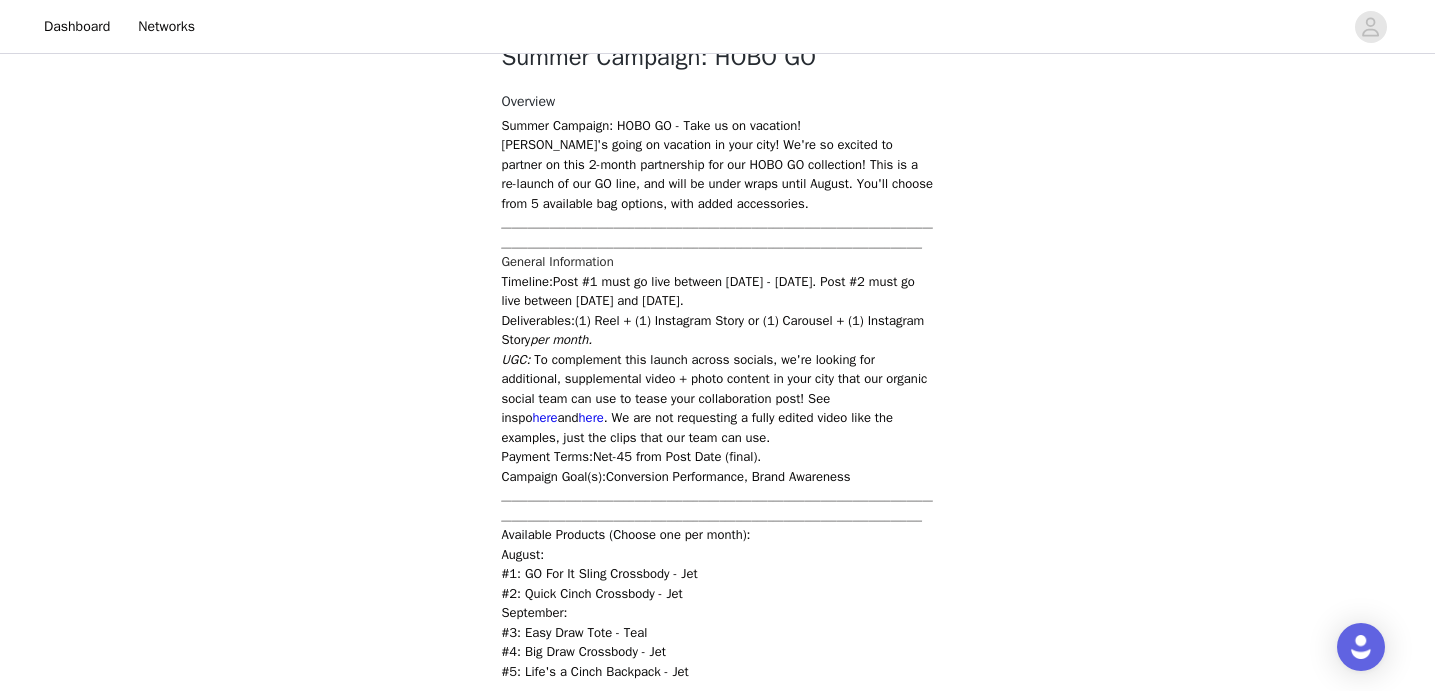 scroll, scrollTop: 741, scrollLeft: 0, axis: vertical 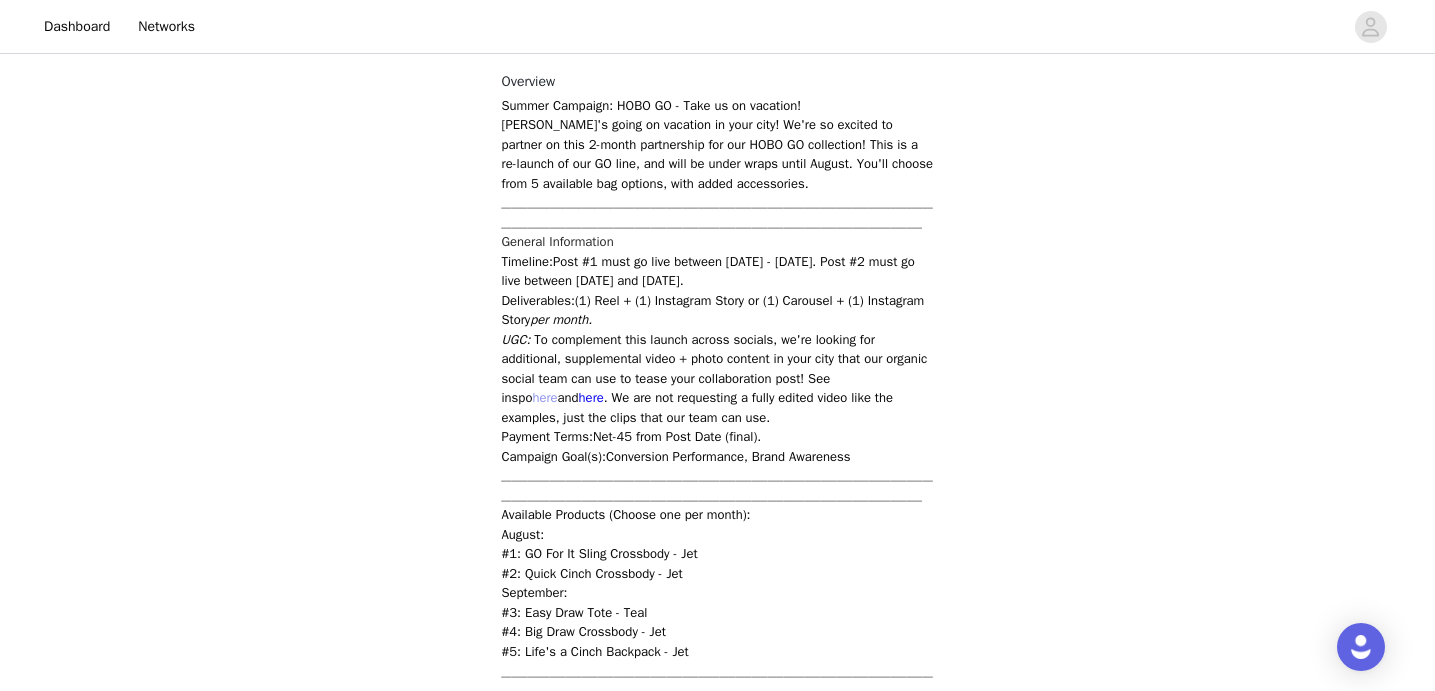click on "here" at bounding box center (544, 397) 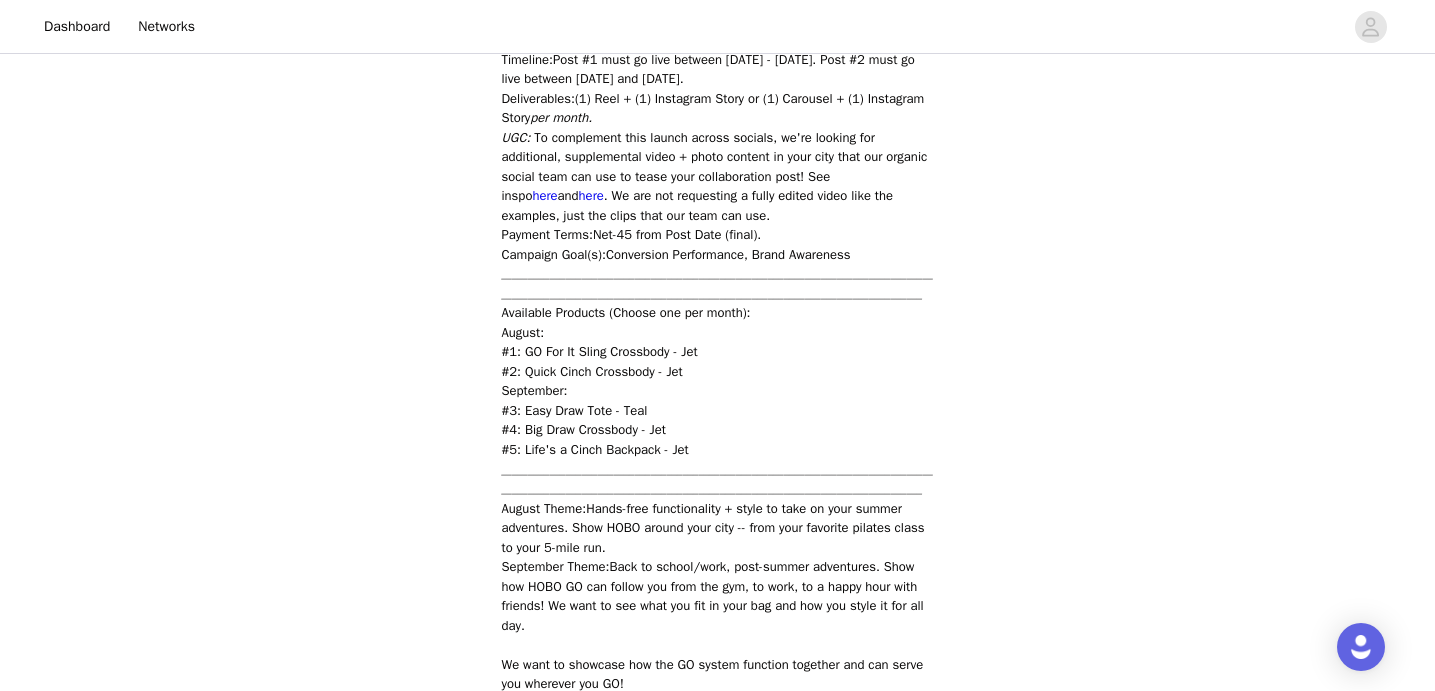 click on "Back     HOBO Bags
Summer Campaign: HOBO GO
Overview   Summer Campaign: HOBO GO - Take us on vacation!
[PERSON_NAME]'s going on vacation in your city! We're so excited to partner on this 2-month partnership for our HOBO GO collection! This is a re-launch of our GO line, and will be under wraps until August. You'll choose from 5 available bag options, with added accessories.
________________________________________________________________________________________________________________________________________________________________
General Information
Timeline:  Post #1 must go live between [DATE] - [DATE]. Post #2 must go live between [DATE] and [DATE]. Deliverables:  (1) Reel + (1) Instagram Story or (1) Carousel + (1) Instagram Story  per month. UGC :   here  and  here . We are not requesting a fully edited video like the examples, just the clips that our team can use.  Payment Terms:  Net-45 from Post Date (final)." at bounding box center (717, 1138) 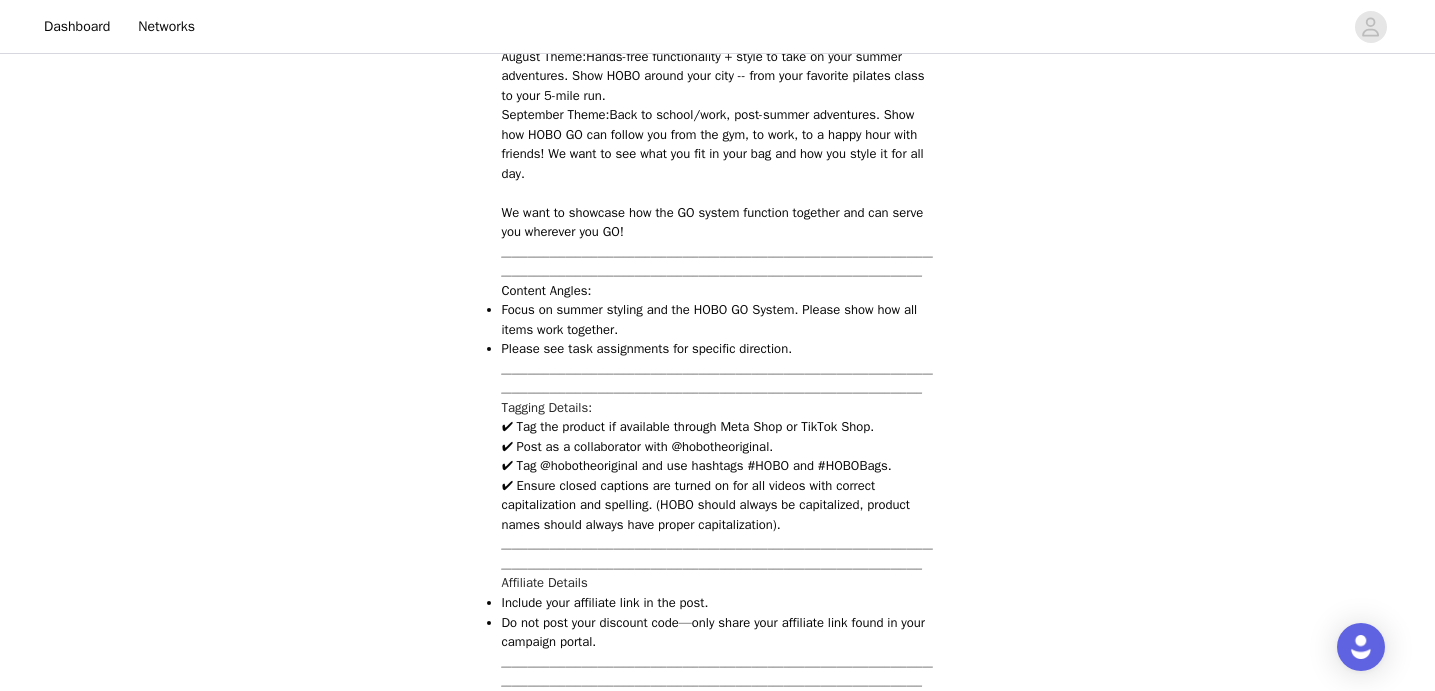 scroll, scrollTop: 1402, scrollLeft: 0, axis: vertical 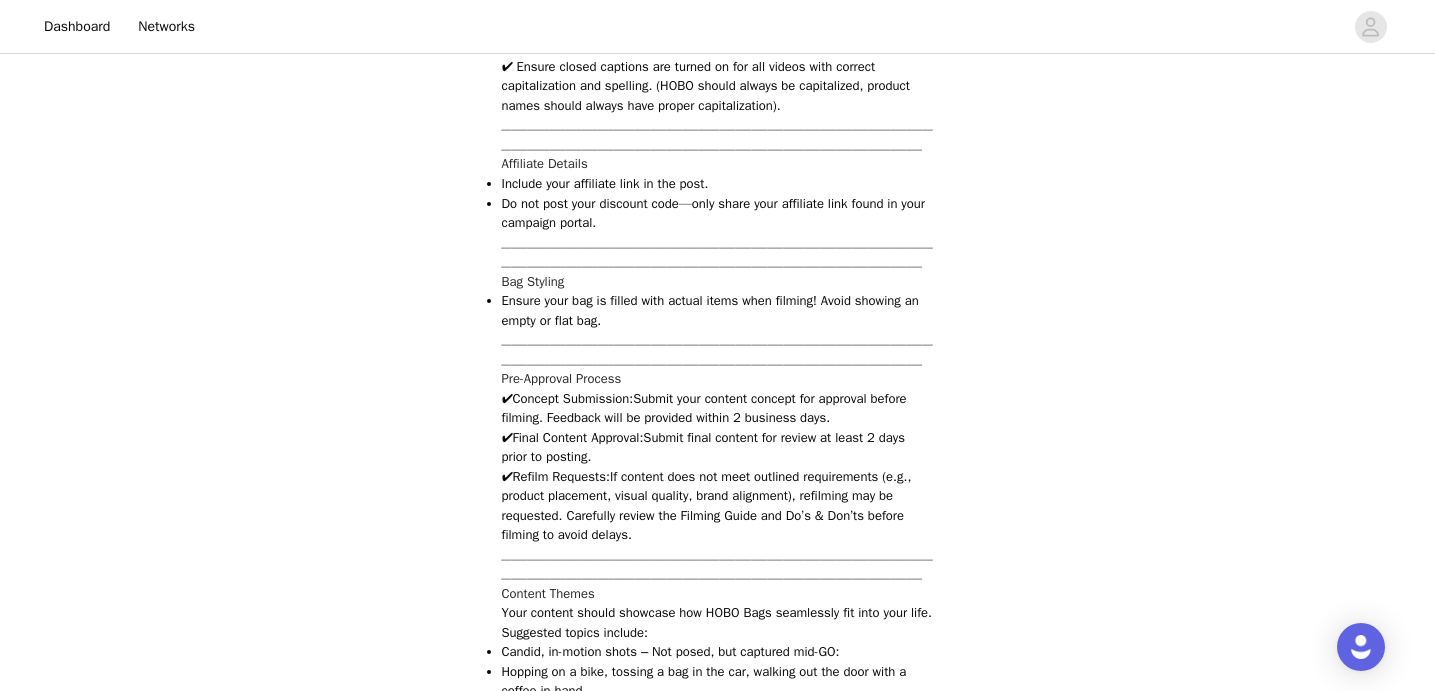 click on "Do not post your discount code" at bounding box center (590, 203) 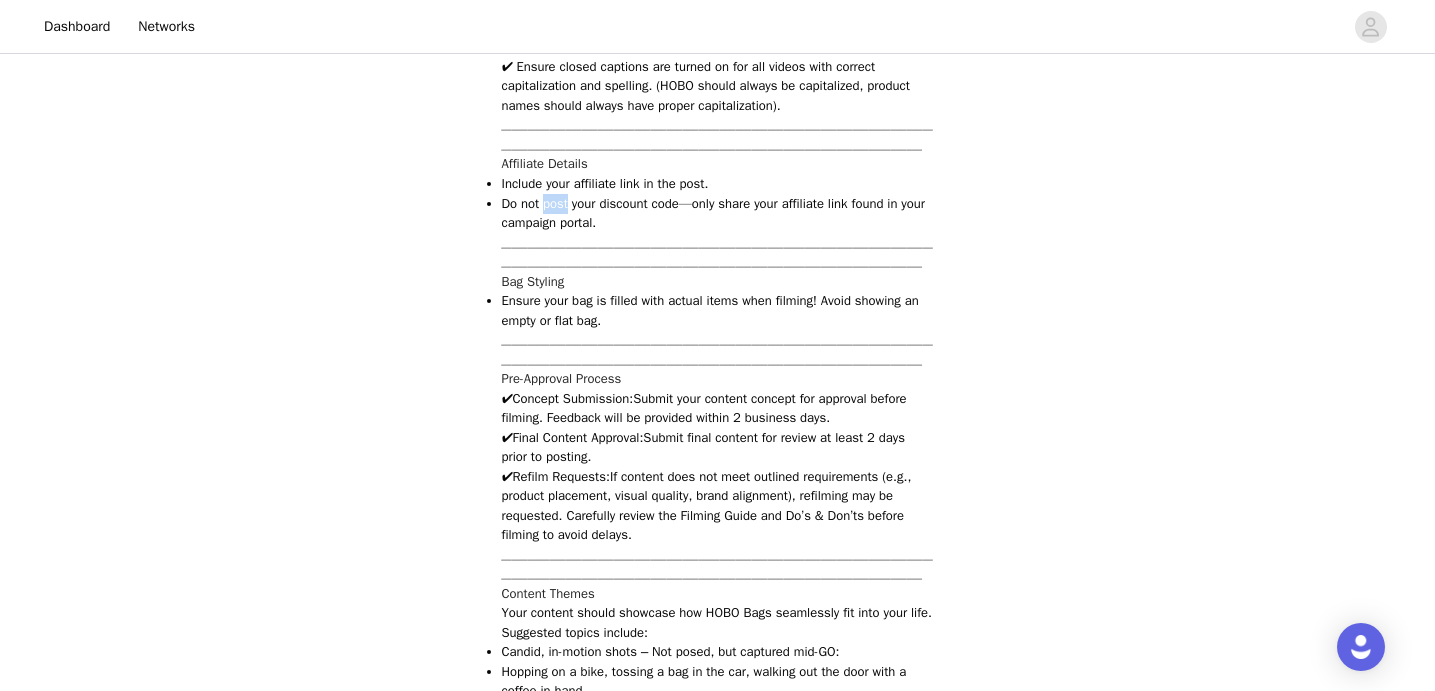 click on "Do not post your discount code" at bounding box center (590, 203) 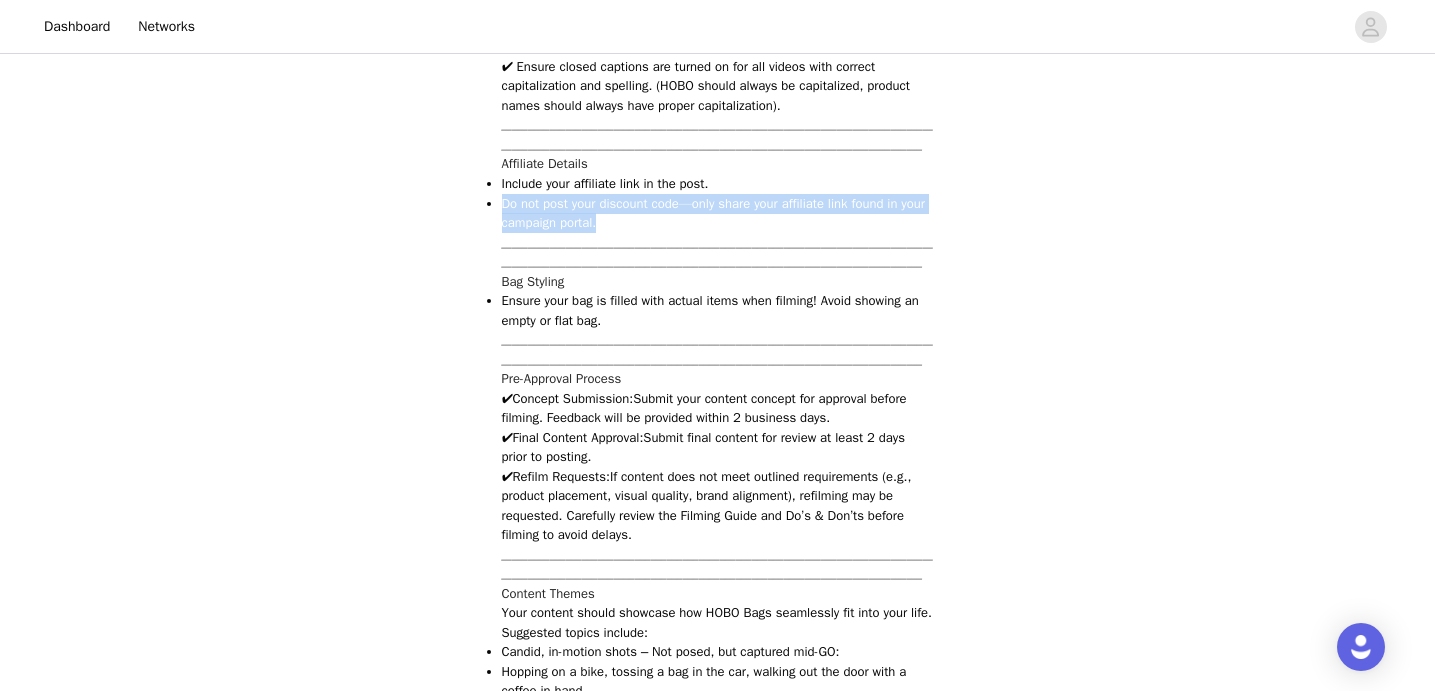 click on "Do not post your discount code" at bounding box center (590, 203) 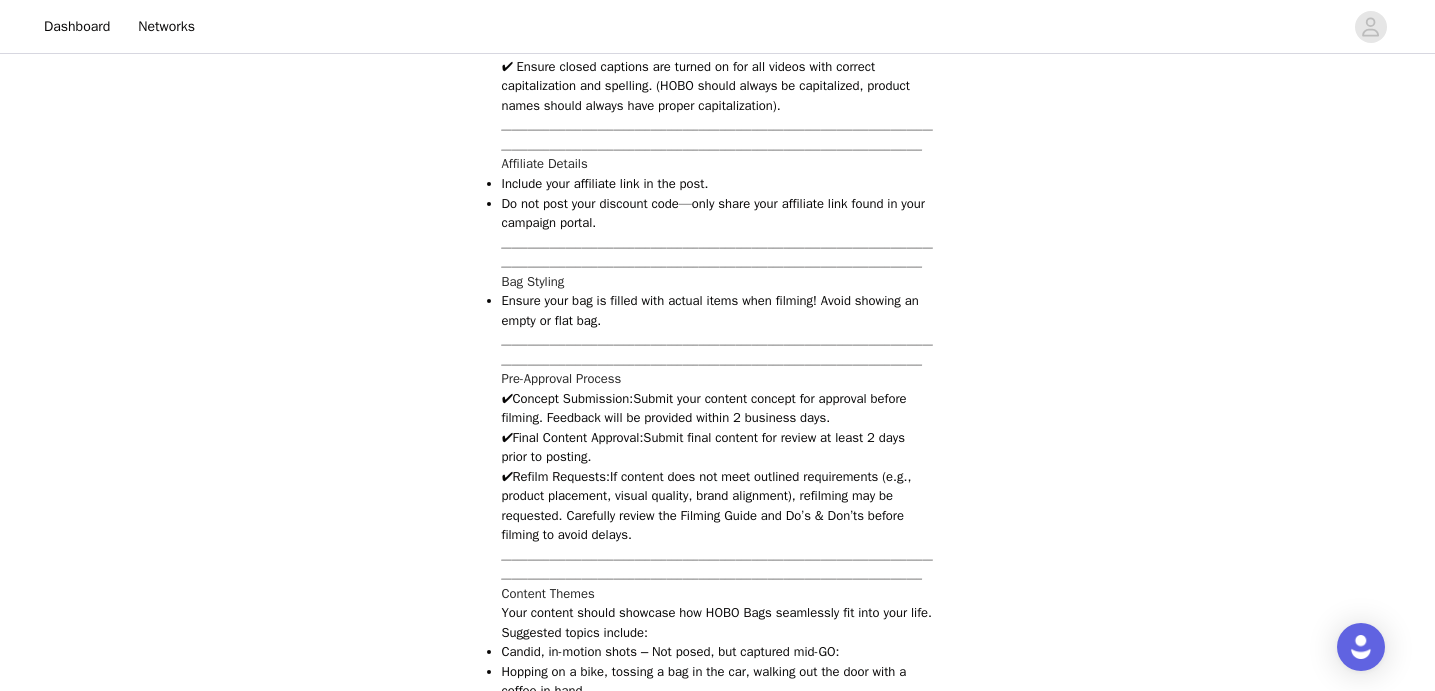 click on "Do not post your discount code —only share your affiliate link found in your campaign portal." at bounding box center (718, 213) 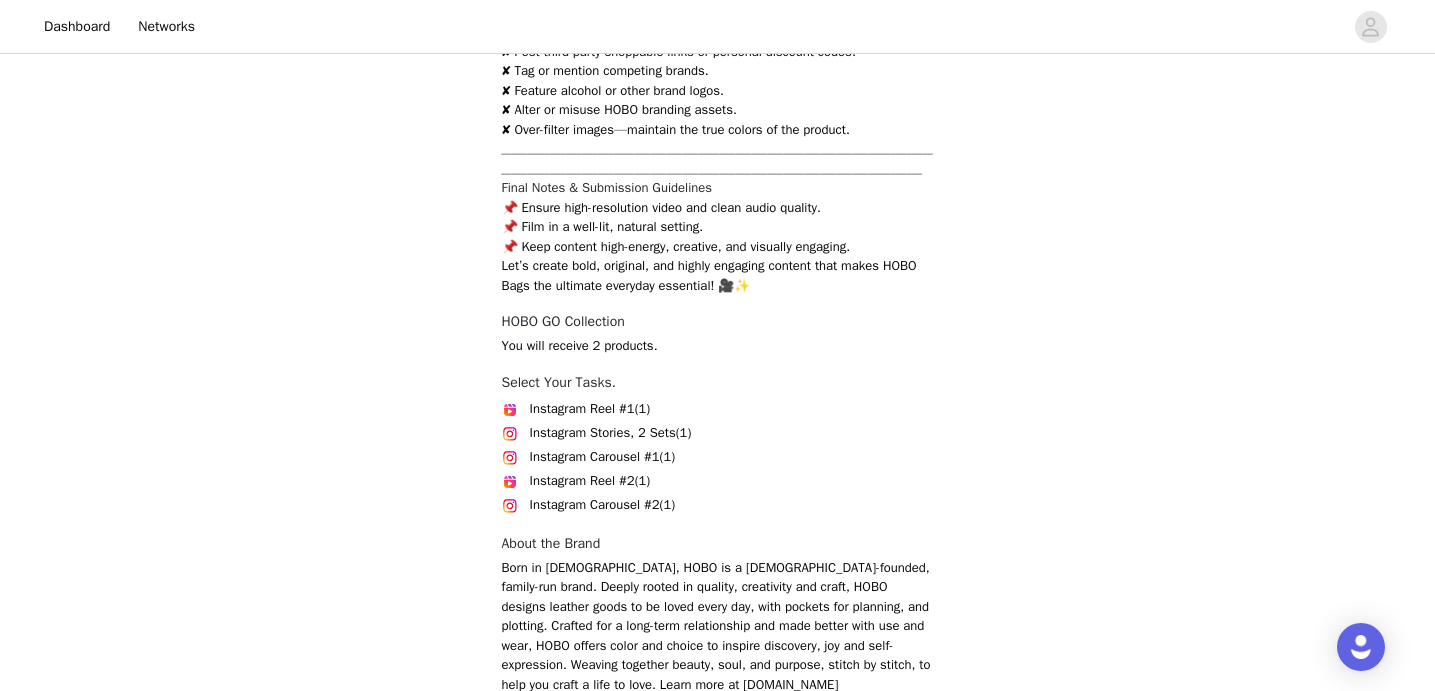 scroll, scrollTop: 3384, scrollLeft: 0, axis: vertical 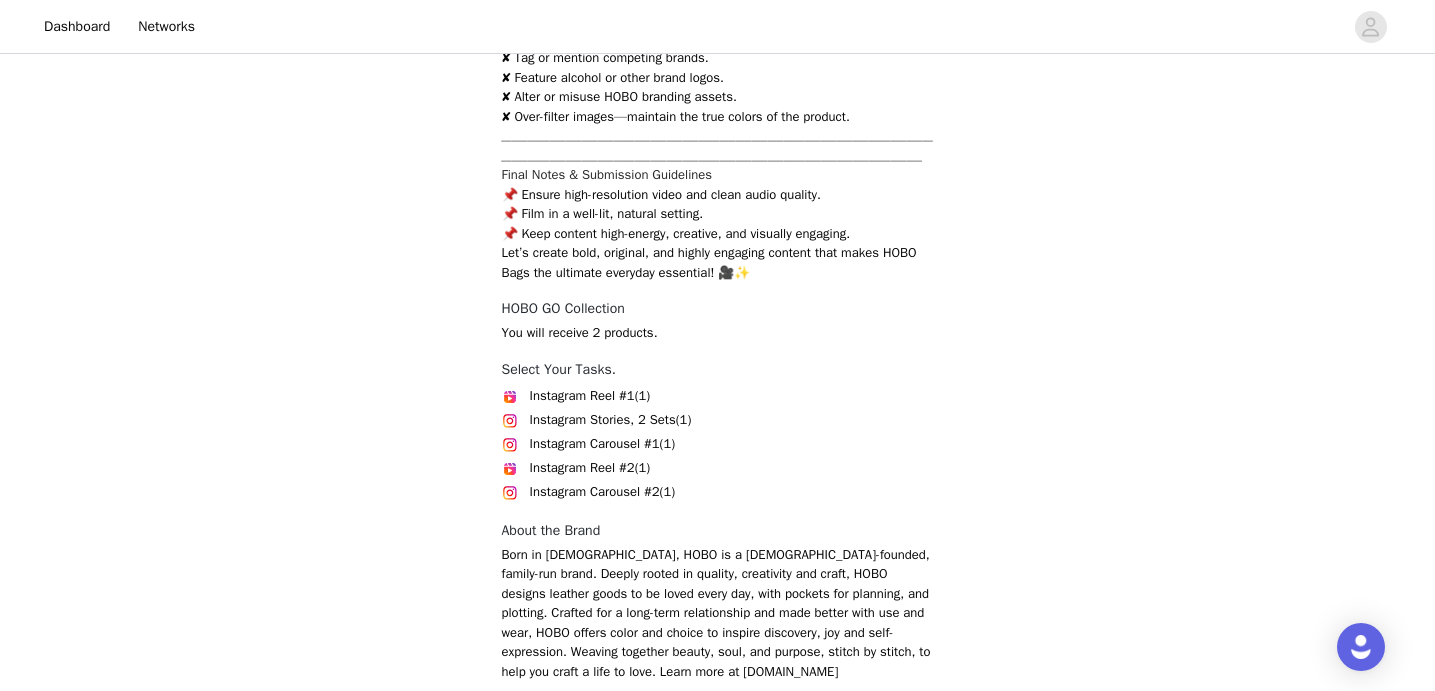 click at bounding box center (510, 397) 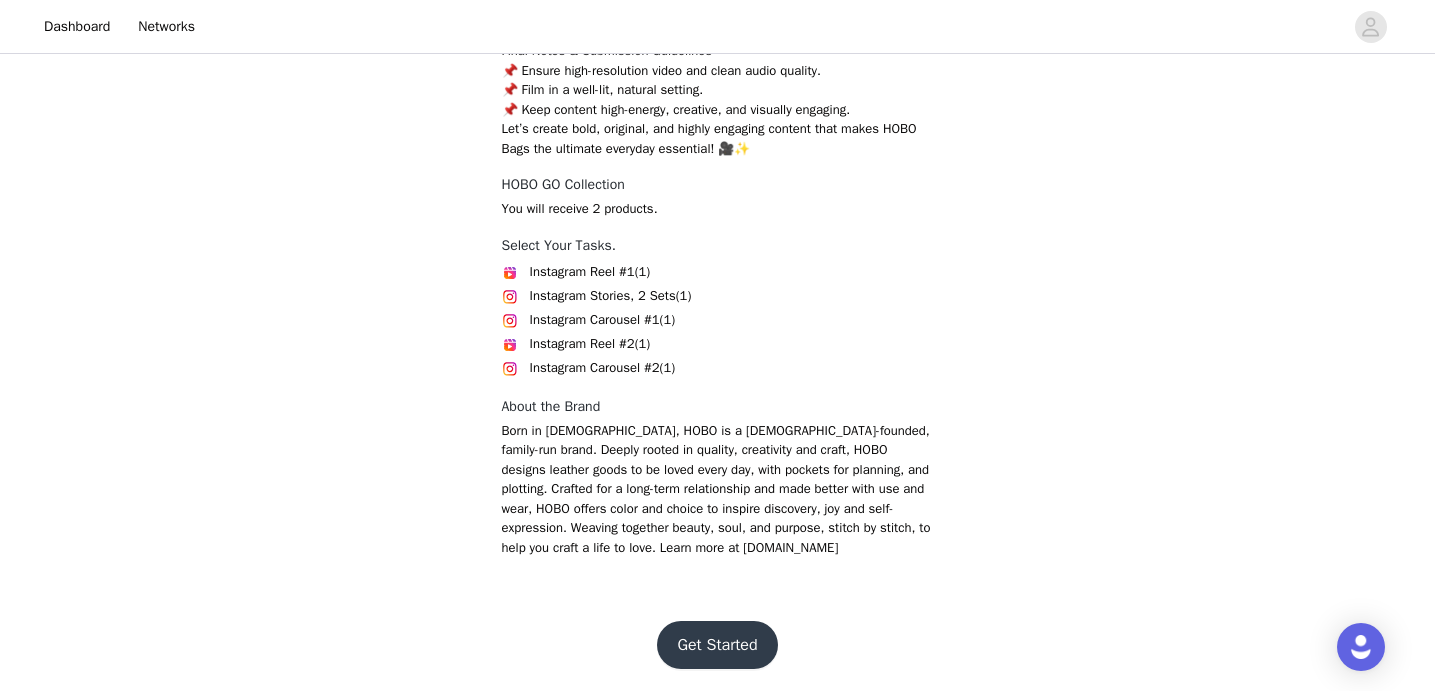 scroll, scrollTop: 3529, scrollLeft: 0, axis: vertical 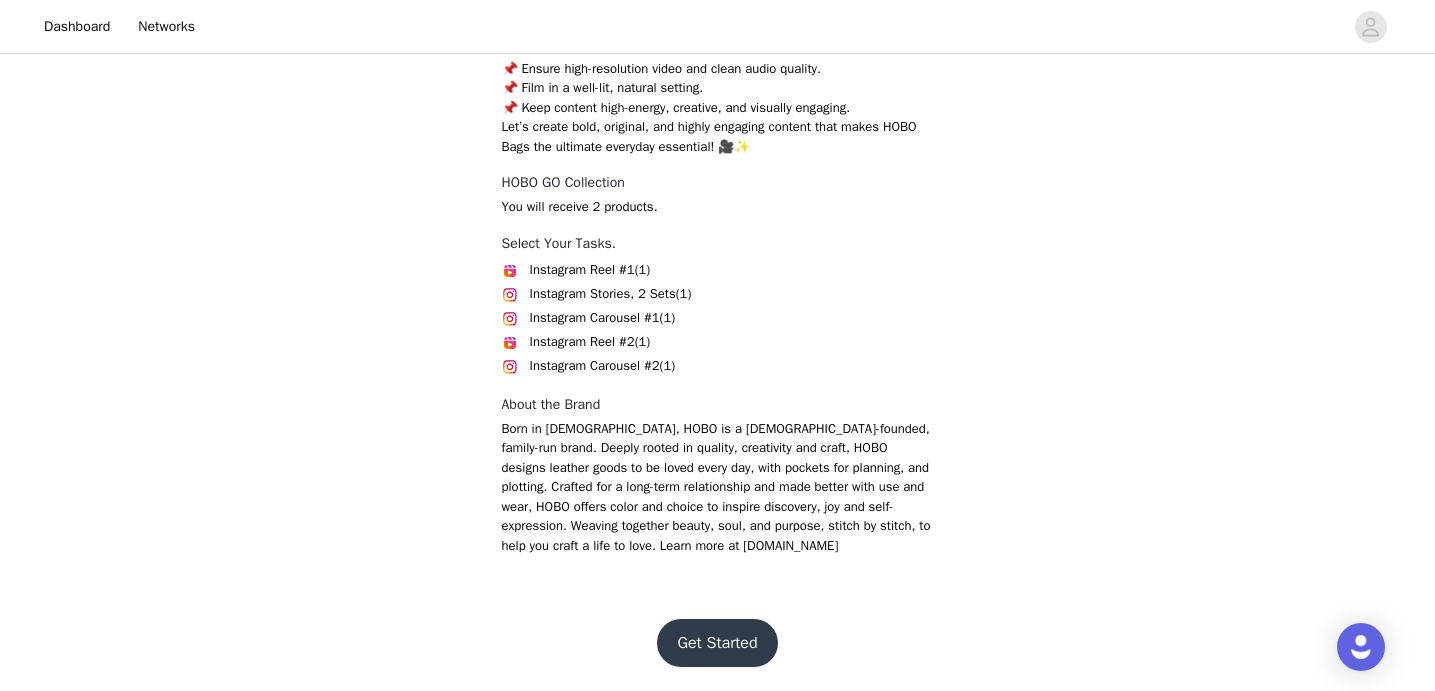 click on "Get Started" at bounding box center (717, 643) 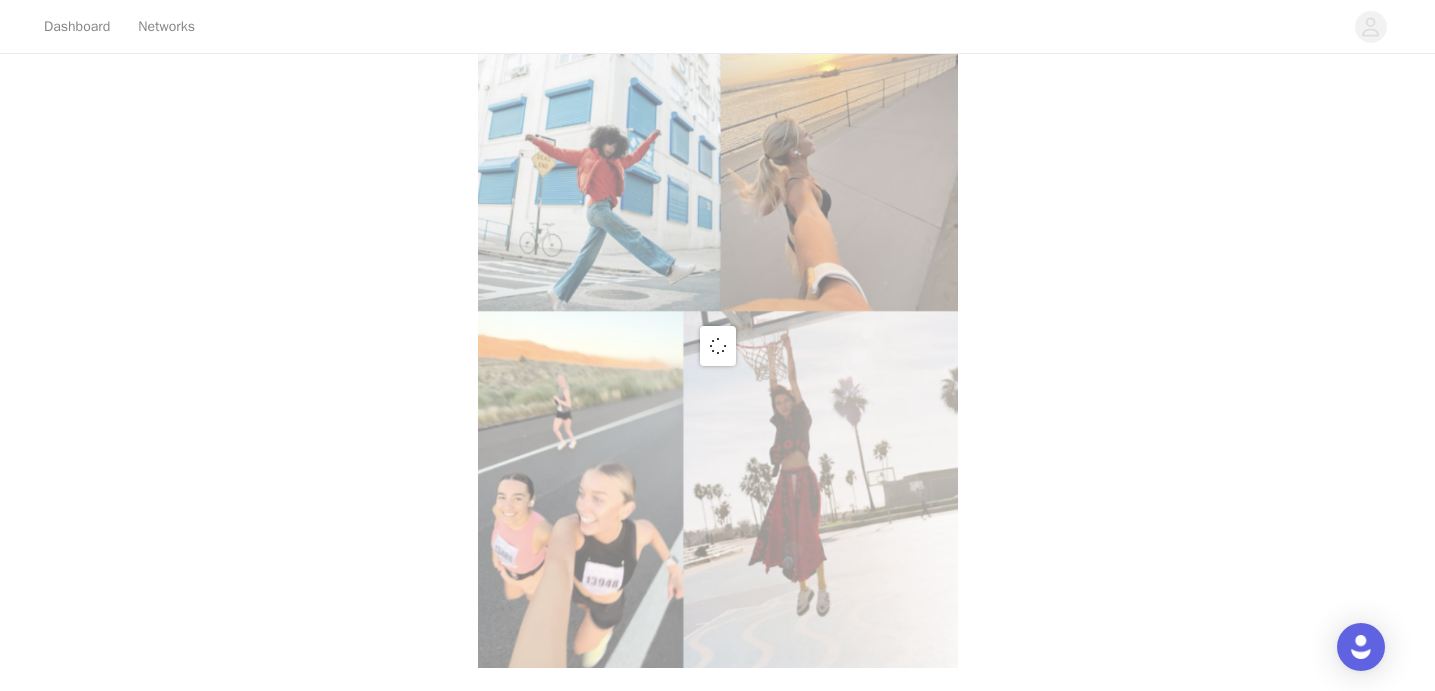 scroll, scrollTop: 888, scrollLeft: 0, axis: vertical 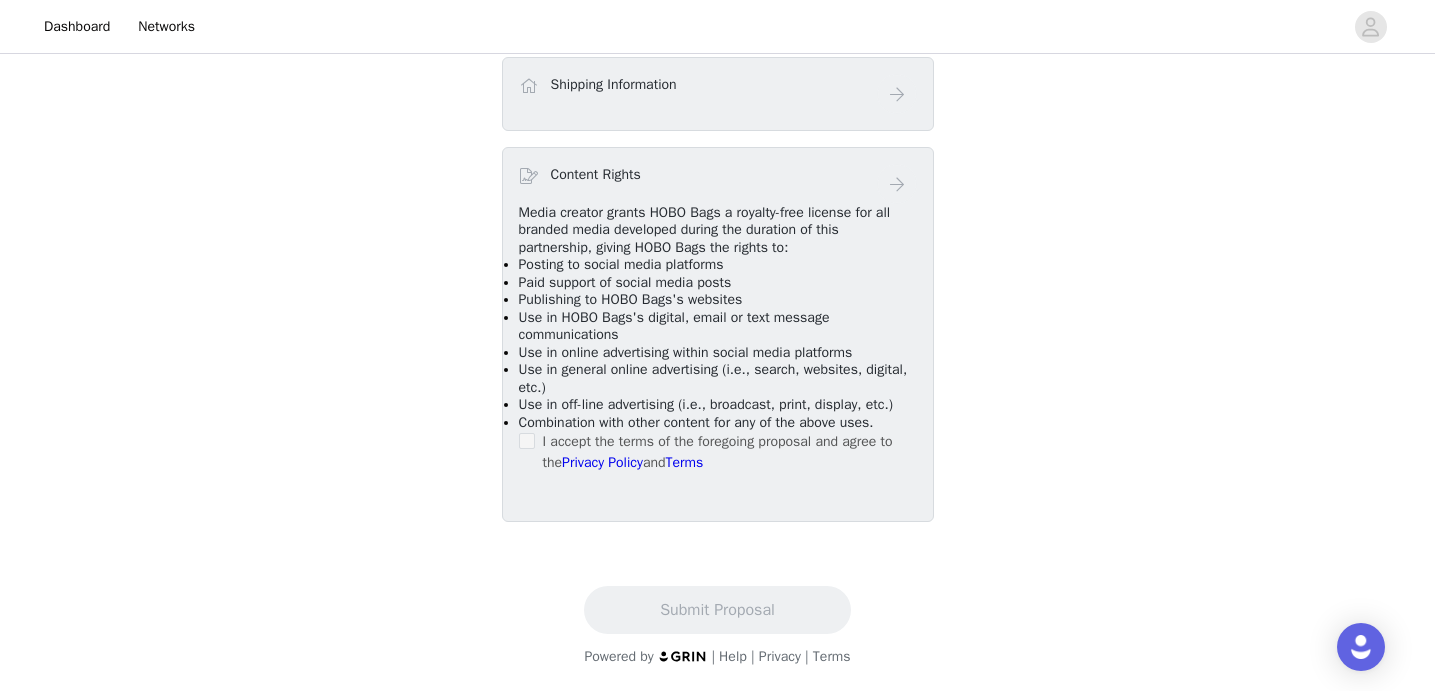 click on "Combination with other content for any of the above uses." at bounding box center [696, 422] 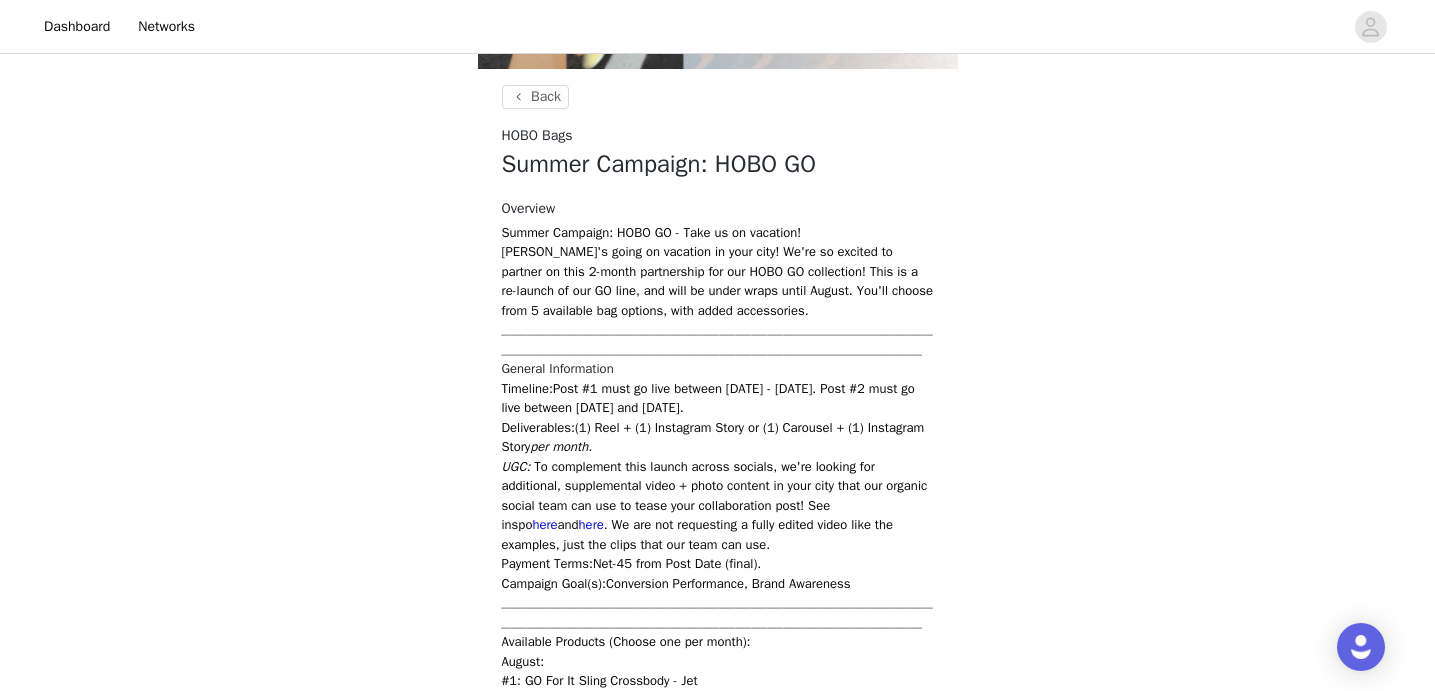 scroll, scrollTop: 618, scrollLeft: 0, axis: vertical 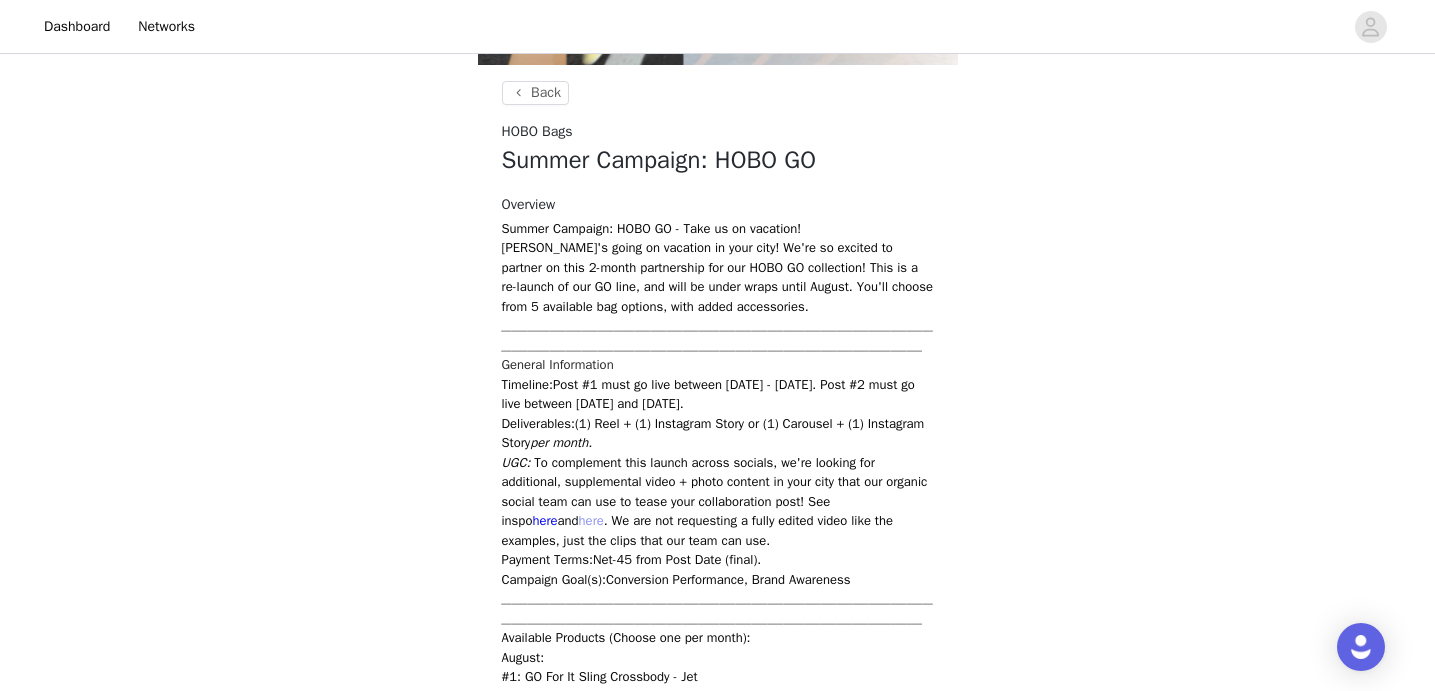 click on "here" at bounding box center (591, 520) 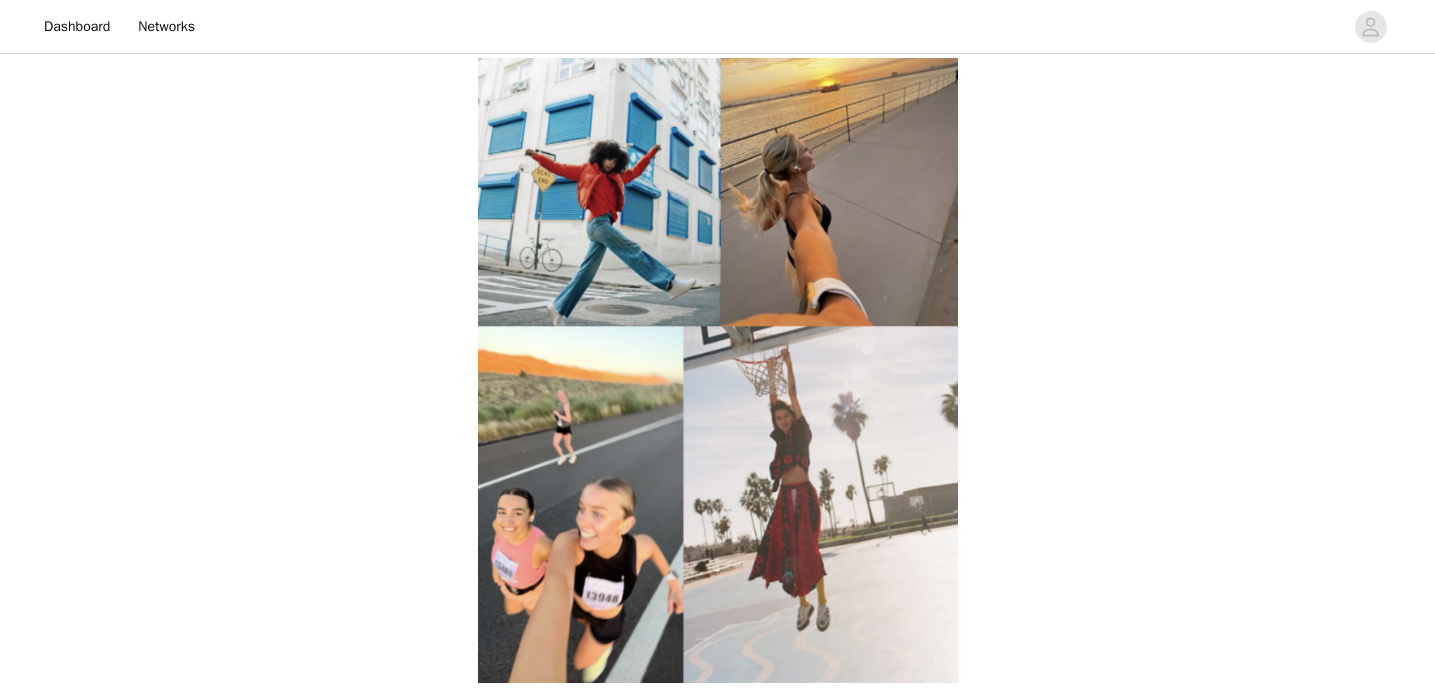 scroll, scrollTop: 618, scrollLeft: 0, axis: vertical 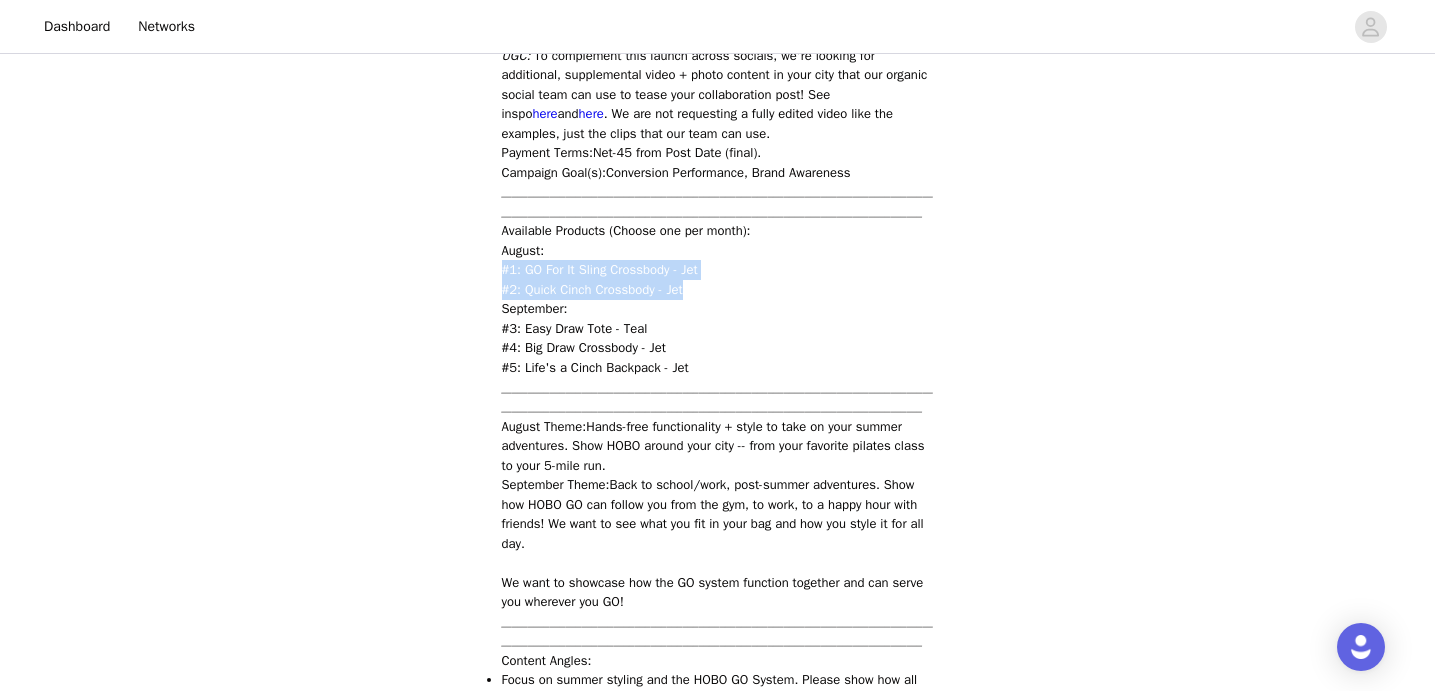 drag, startPoint x: 720, startPoint y: 294, endPoint x: 483, endPoint y: 264, distance: 238.89119 